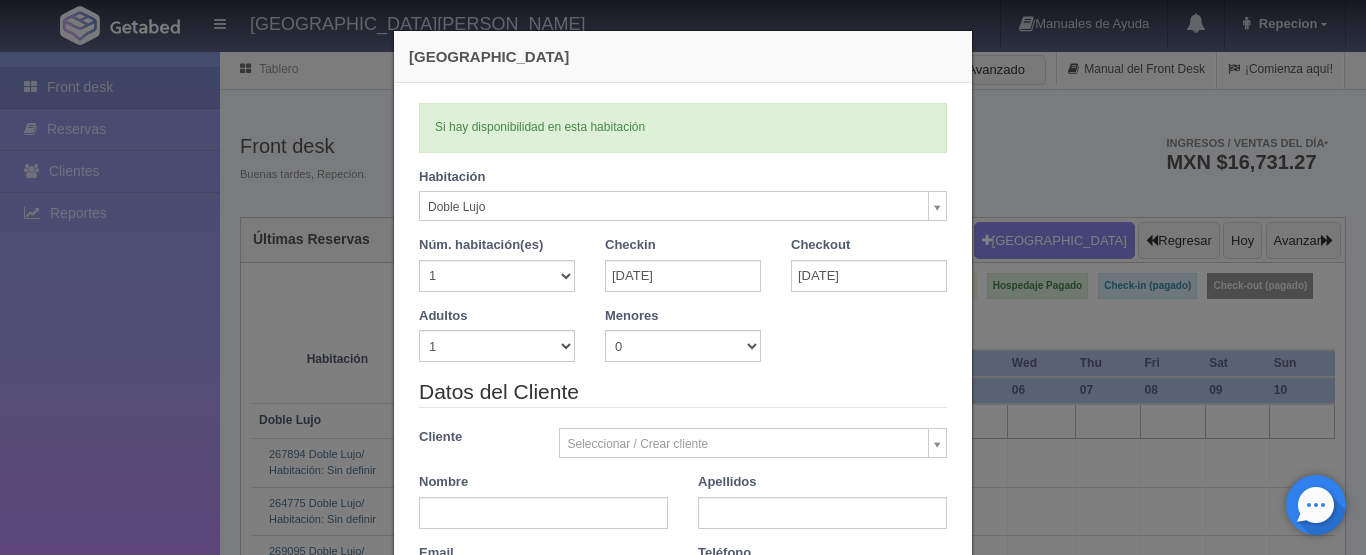 select on "577" 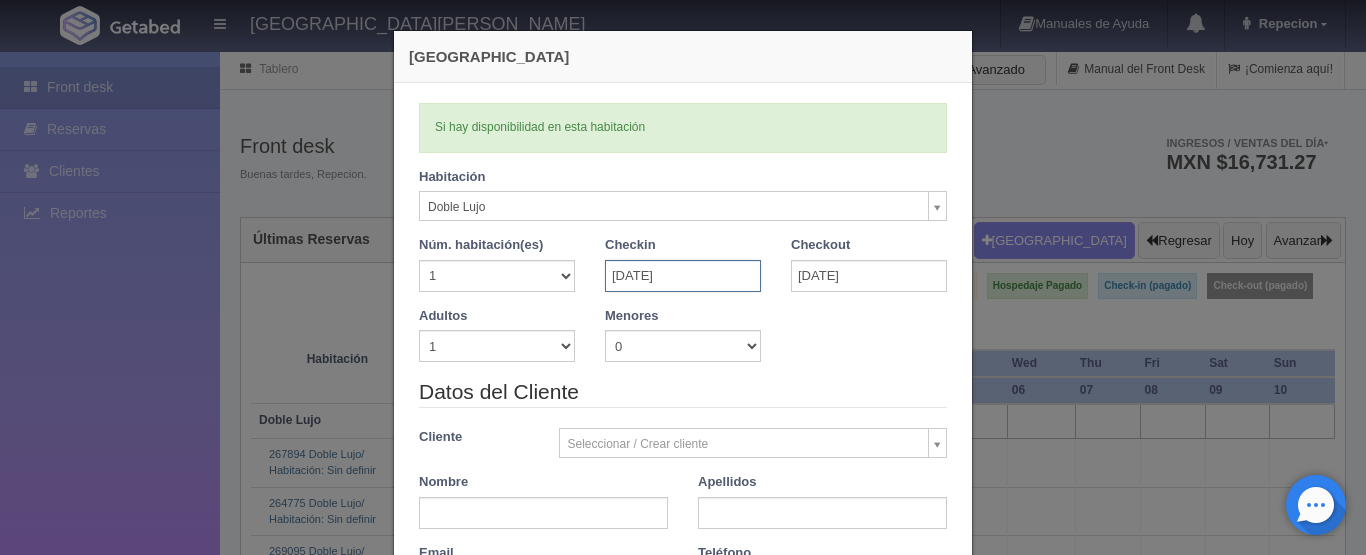 click on "[DATE]" at bounding box center [683, 276] 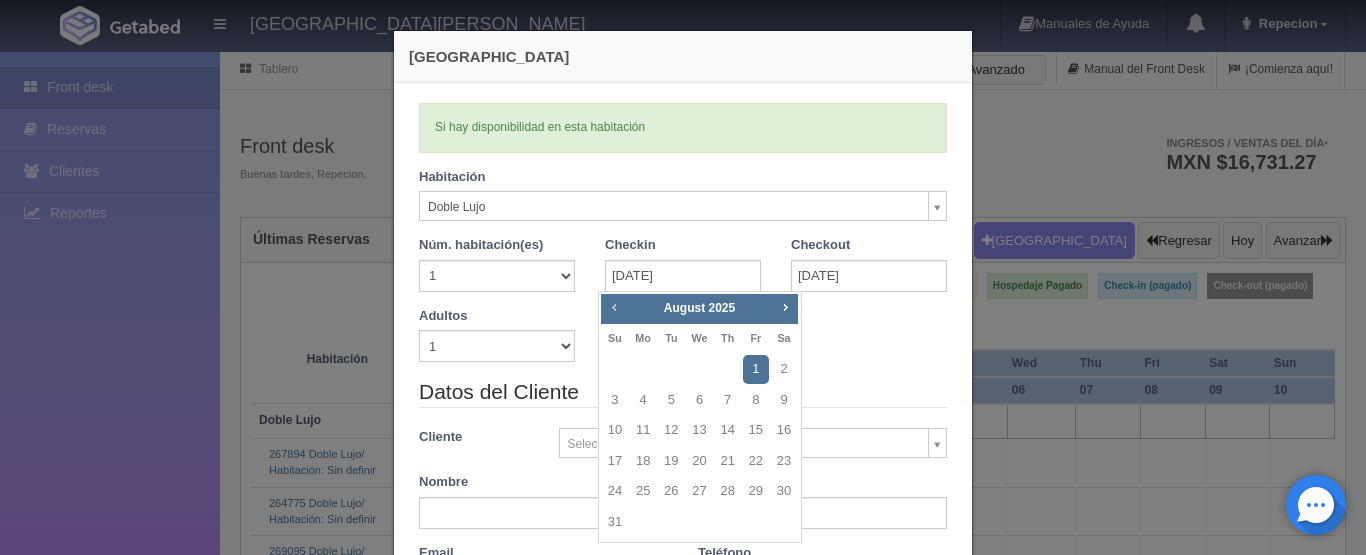 click on "Prev" at bounding box center [614, 307] 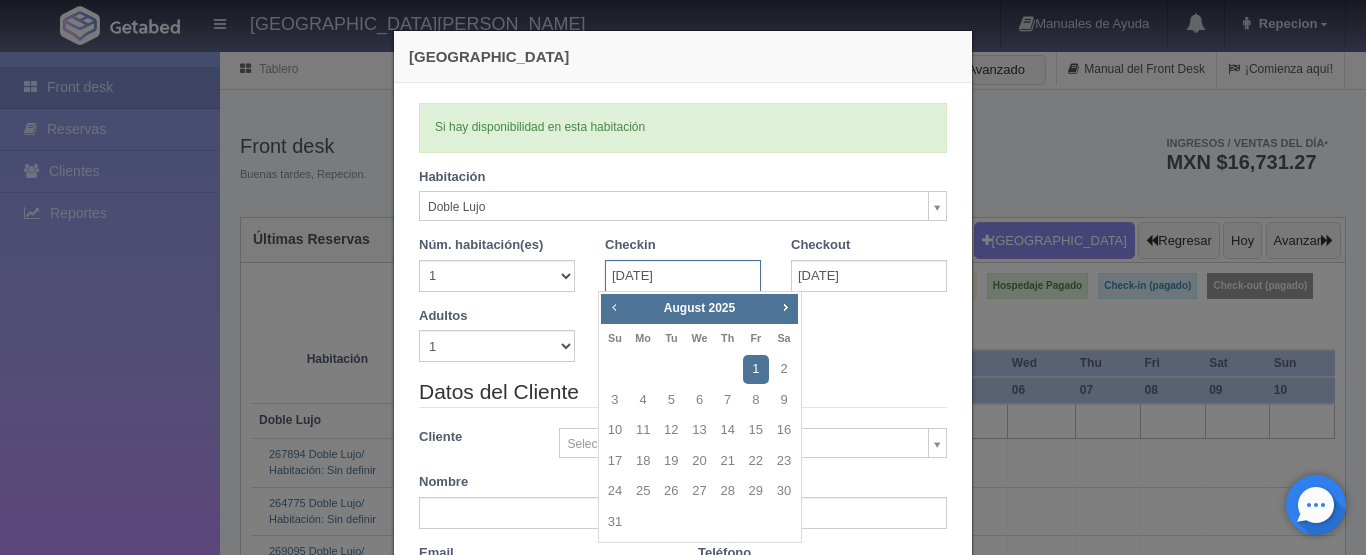 type 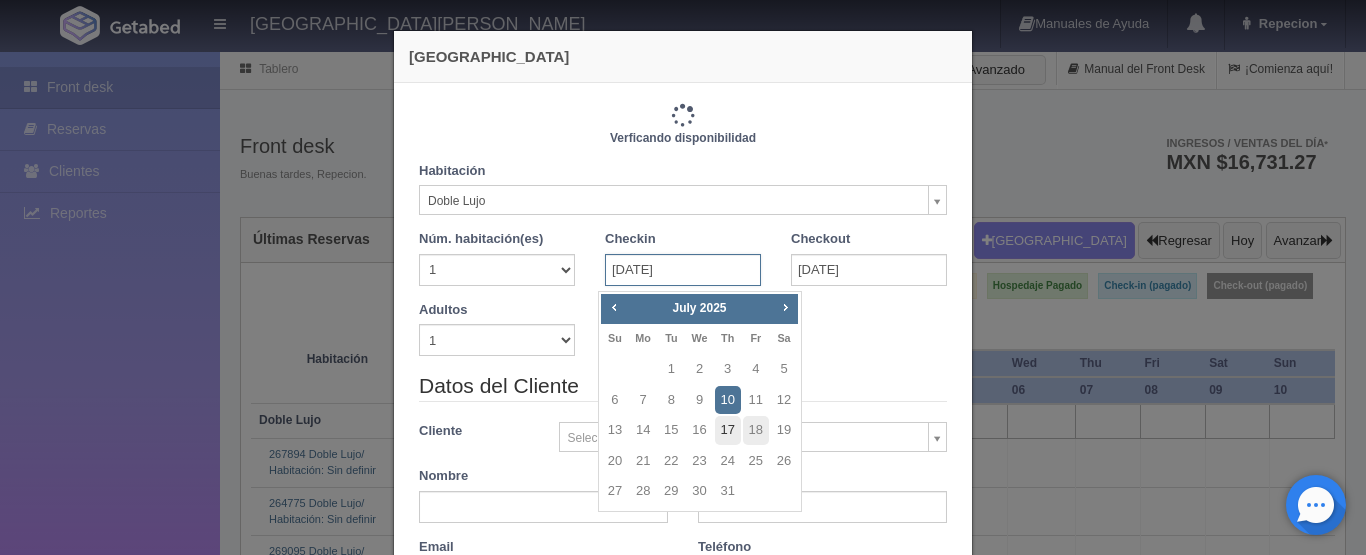 type on "3660.00" 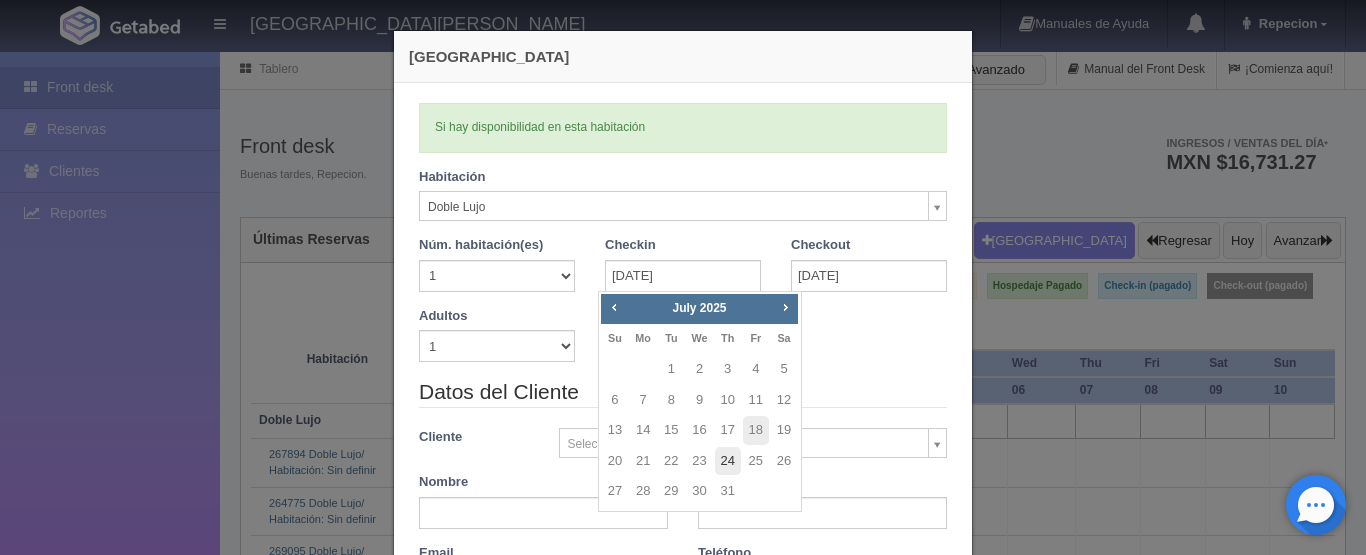 click on "24" at bounding box center [728, 461] 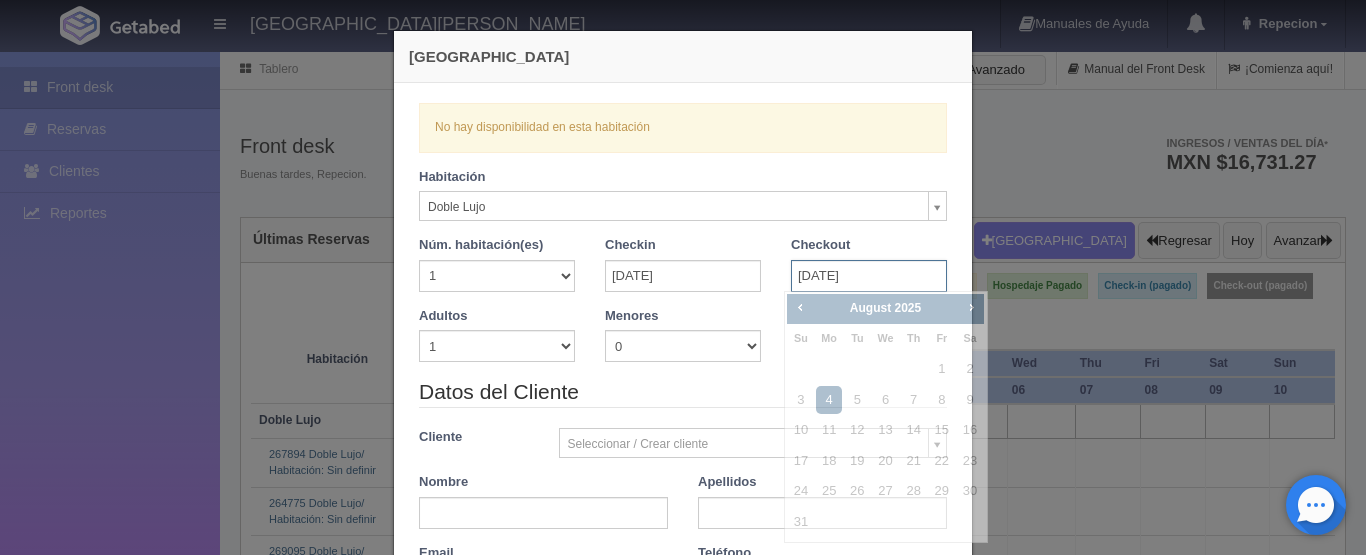 click on "[DATE]" at bounding box center (869, 276) 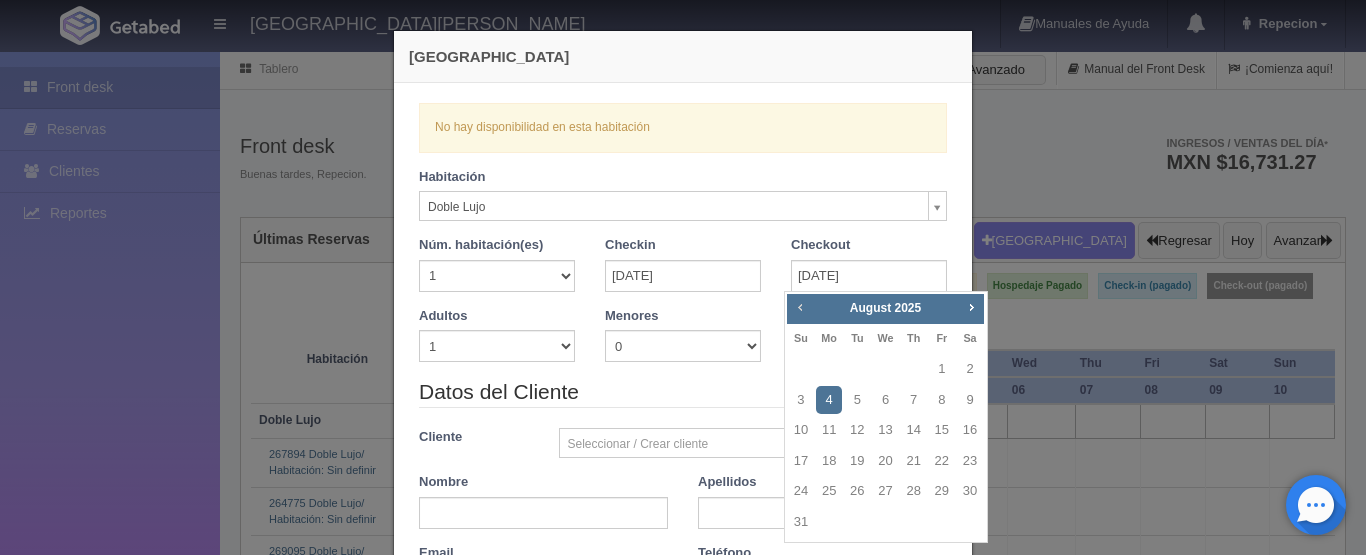 click on "Prev" at bounding box center (800, 307) 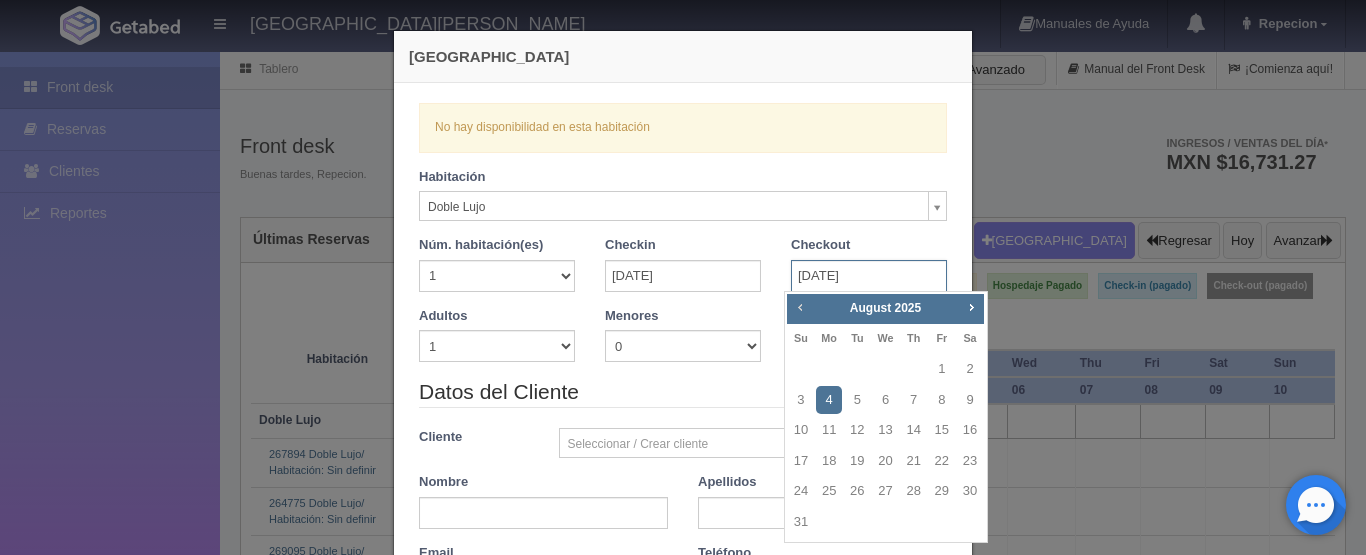 checkbox on "false" 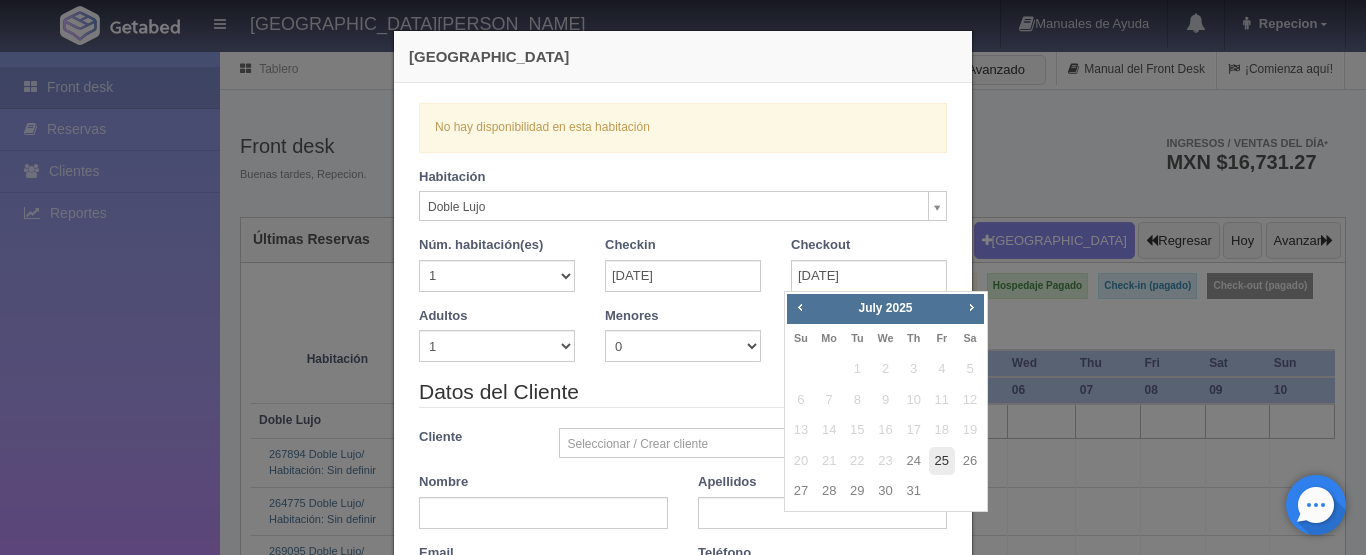 click on "25" at bounding box center (942, 461) 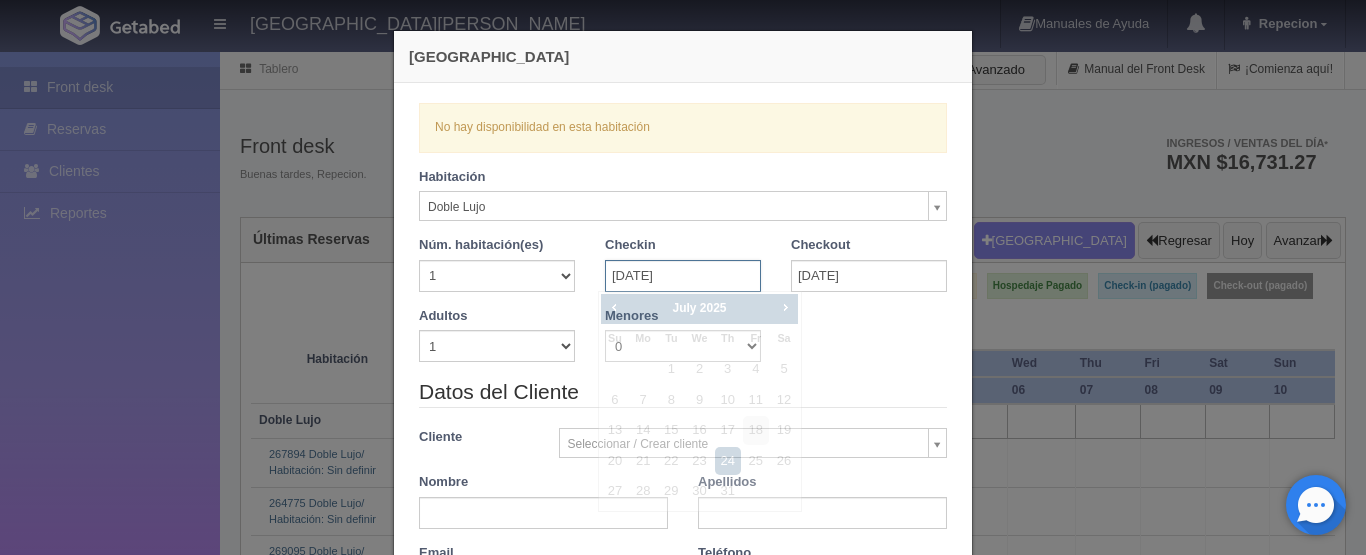 click on "[DATE]" at bounding box center [683, 276] 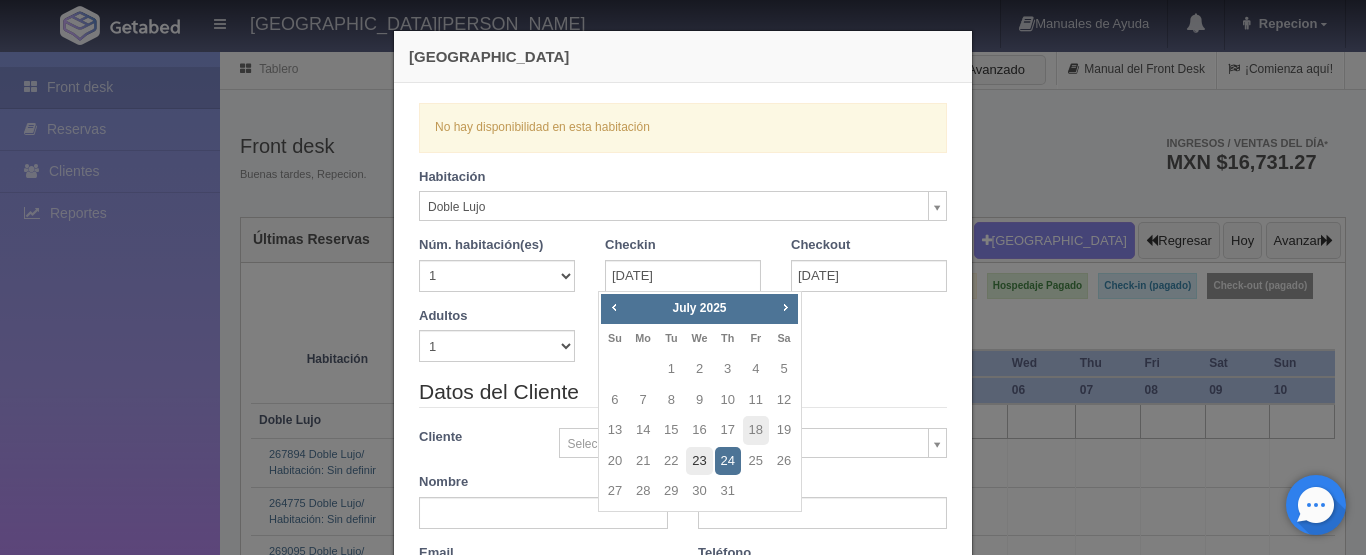 click on "23" at bounding box center [699, 461] 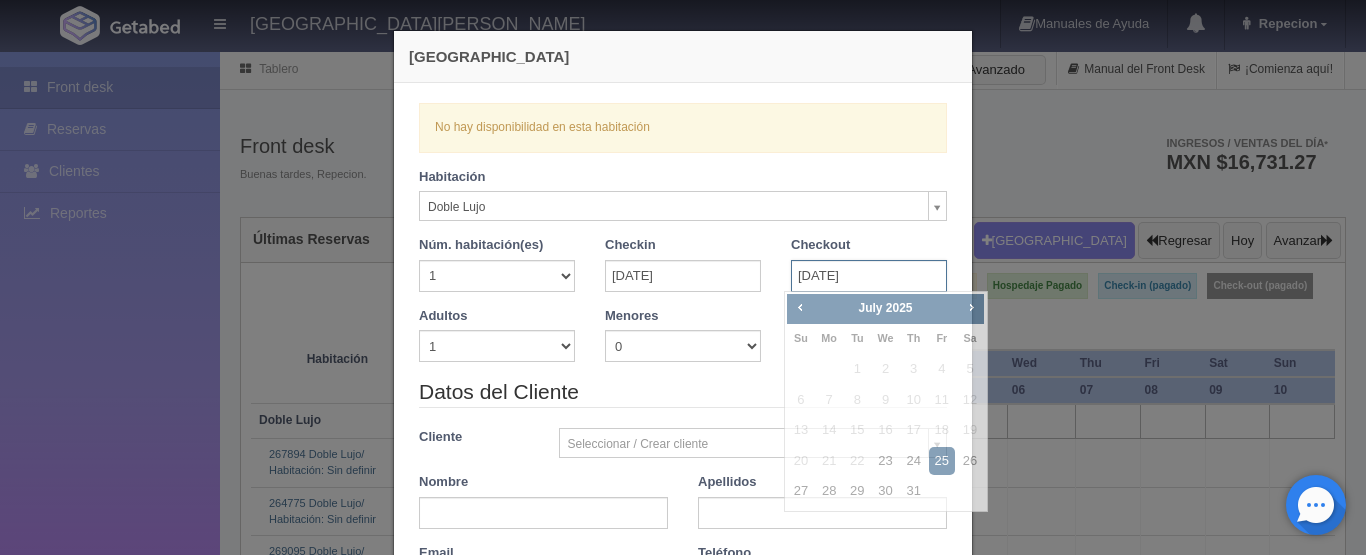 click on "[DATE]" at bounding box center [869, 276] 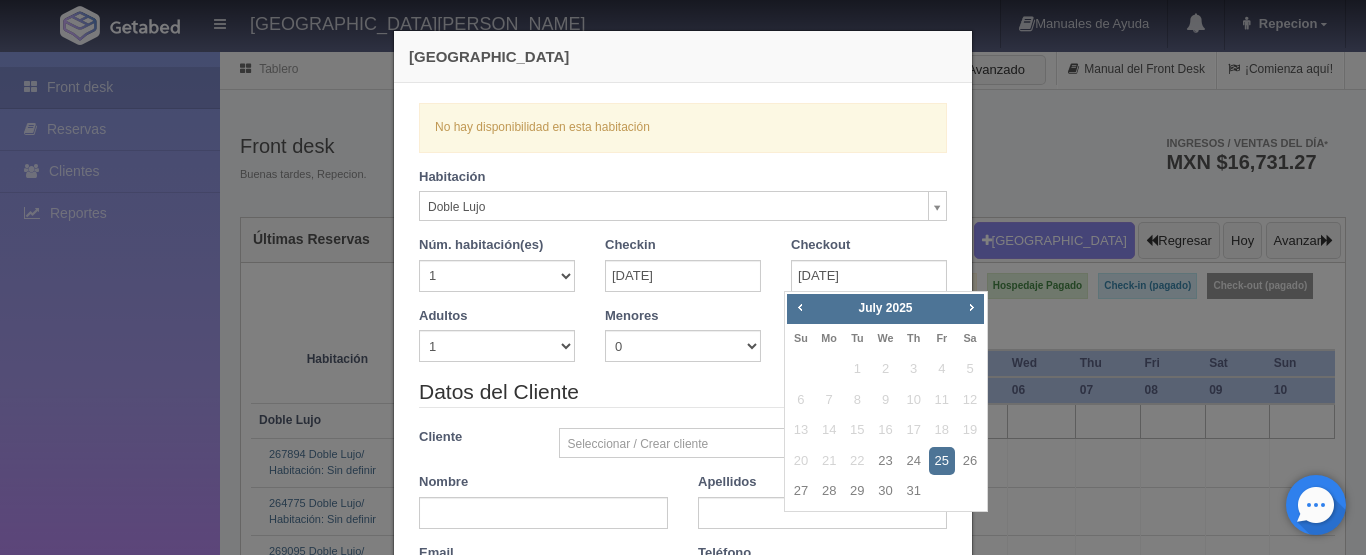 click on "[GEOGRAPHIC_DATA]
Verficando disponibilidad
Si hay disponibilidad en esta habitación
No hay disponibilidad en esta habitación
Habitación
Doble Lujo
Doble Lujo
Sencilla Lujo
Núm. habitación(es)
1
2
3
4
5
6
7
8
9
10
11
12
13
14
15
16
17
18
19
20
Checkin
[DATE]
Checkout
[DATE]
Adultos
1
2
3
4
5
6
7
8
9
10
[GEOGRAPHIC_DATA]
0
1
2
3
4
5
6
7
8
9
10
0
1" at bounding box center [683, 277] 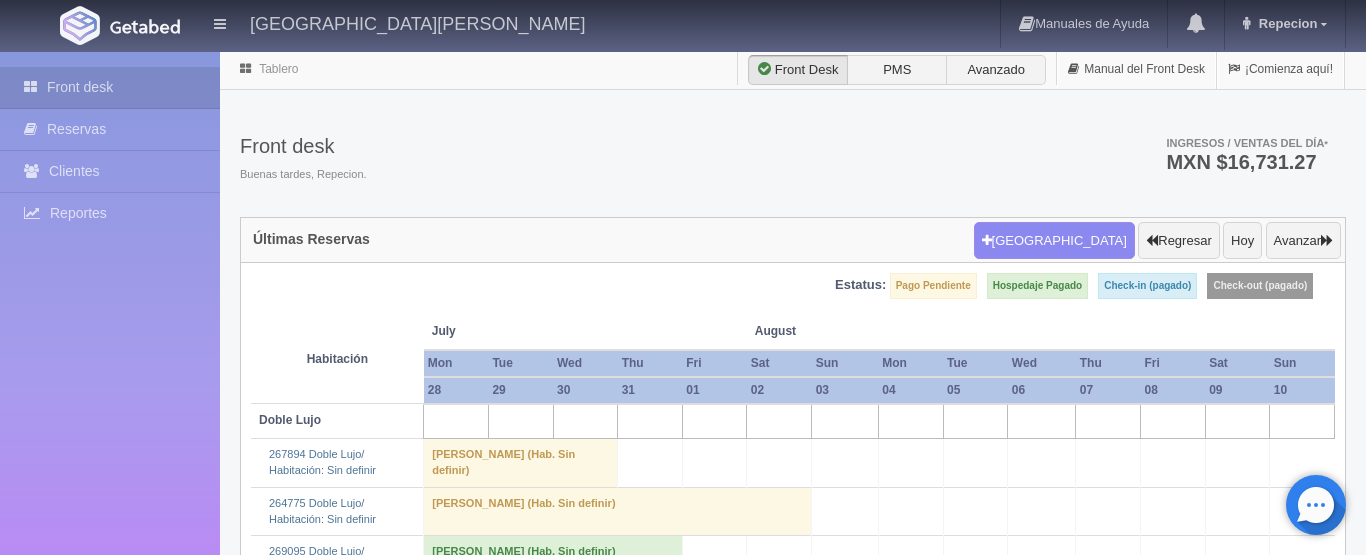 checkbox on "false" 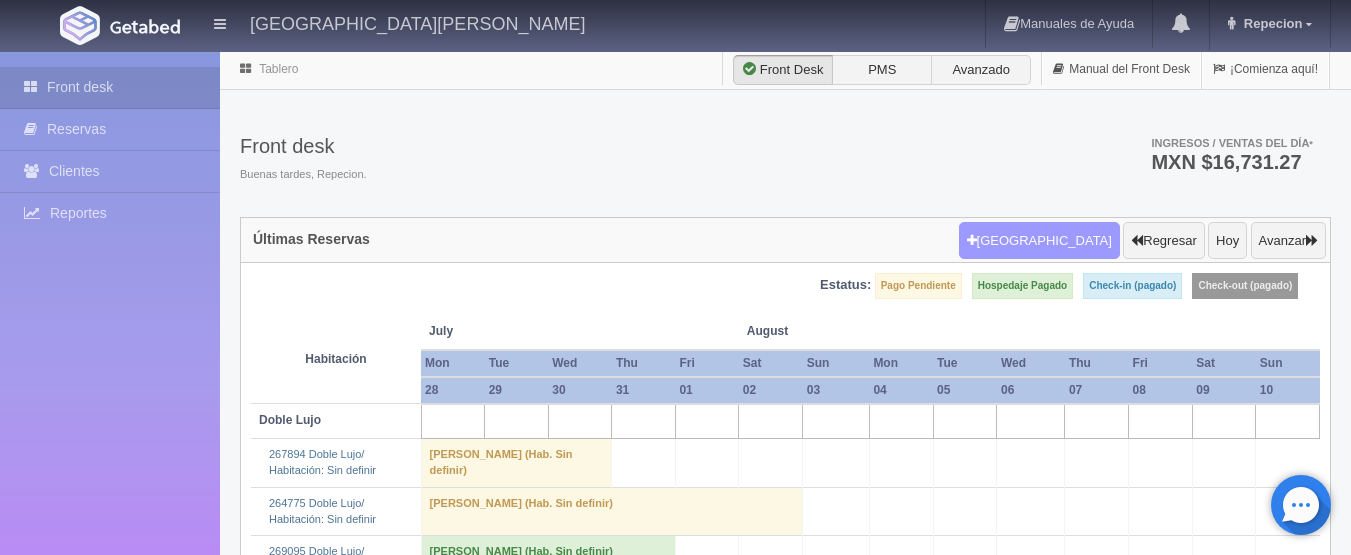 click on "[GEOGRAPHIC_DATA]" at bounding box center (1039, 241) 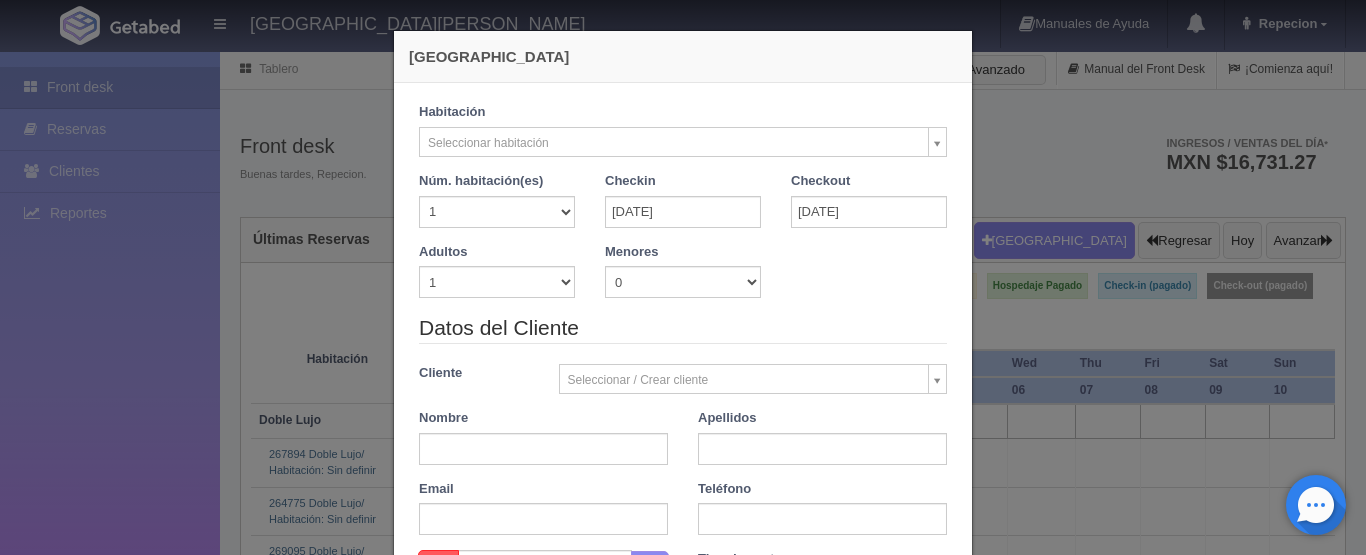checkbox on "false" 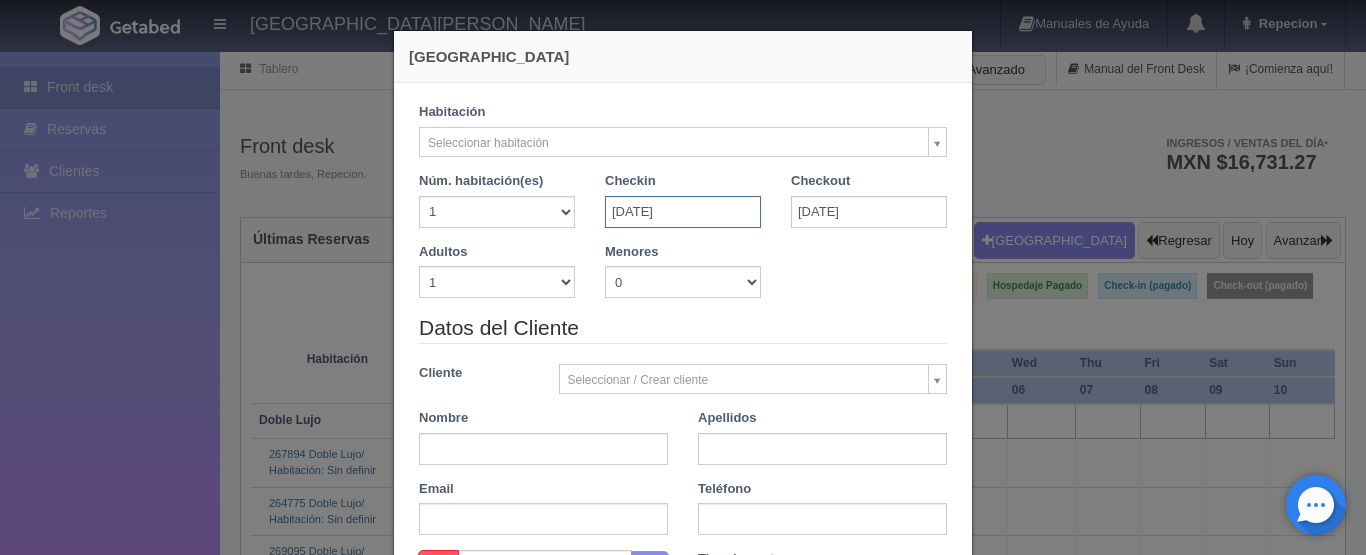 click on "[DATE]" at bounding box center [683, 212] 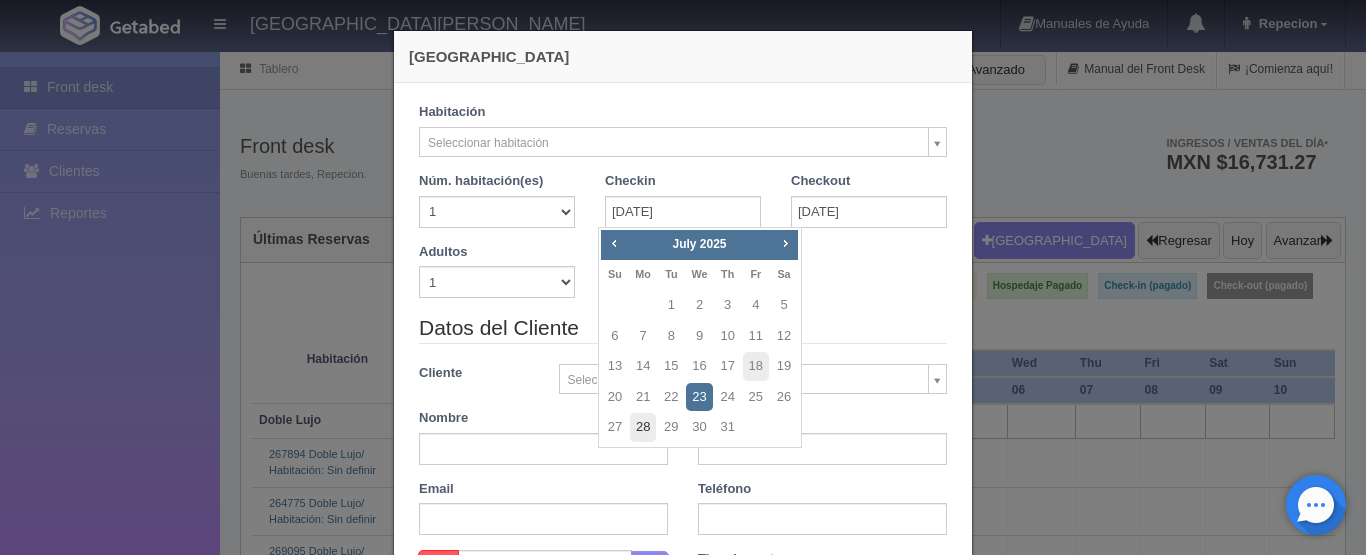 click on "28" at bounding box center (643, 427) 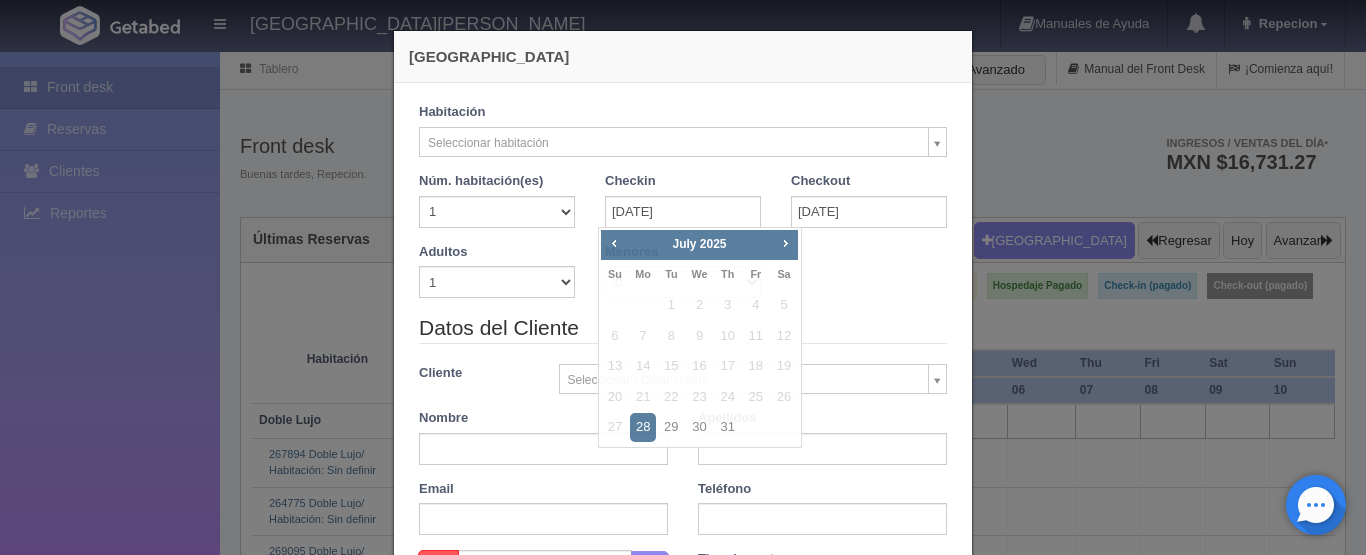 click on "28" at bounding box center [643, 427] 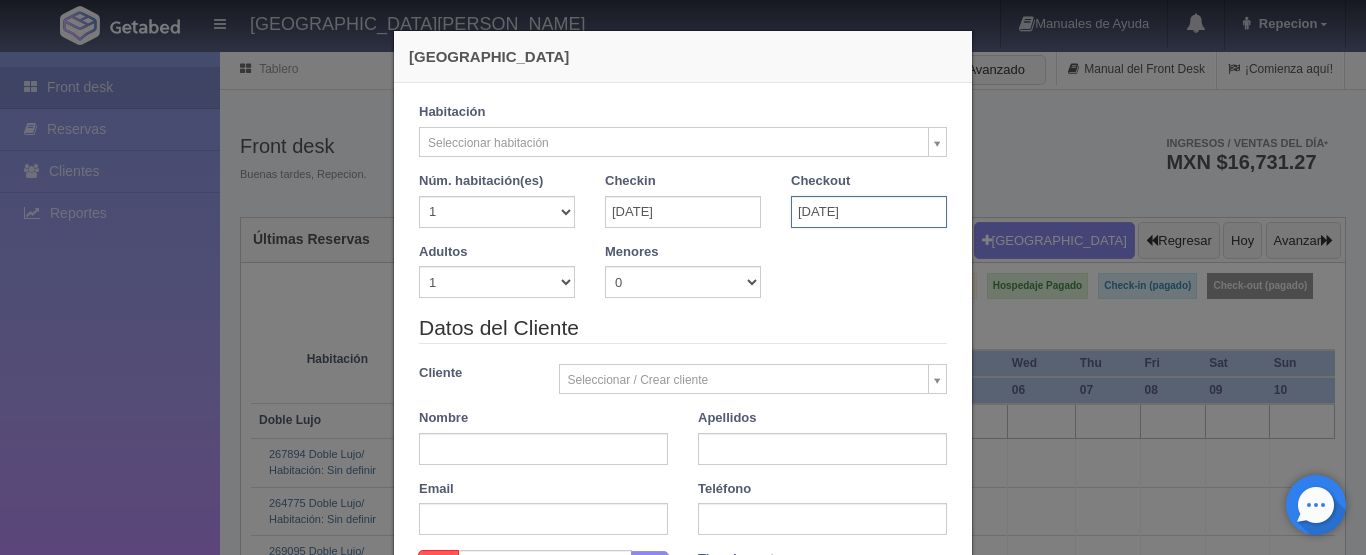 click on "[DATE]" at bounding box center (869, 212) 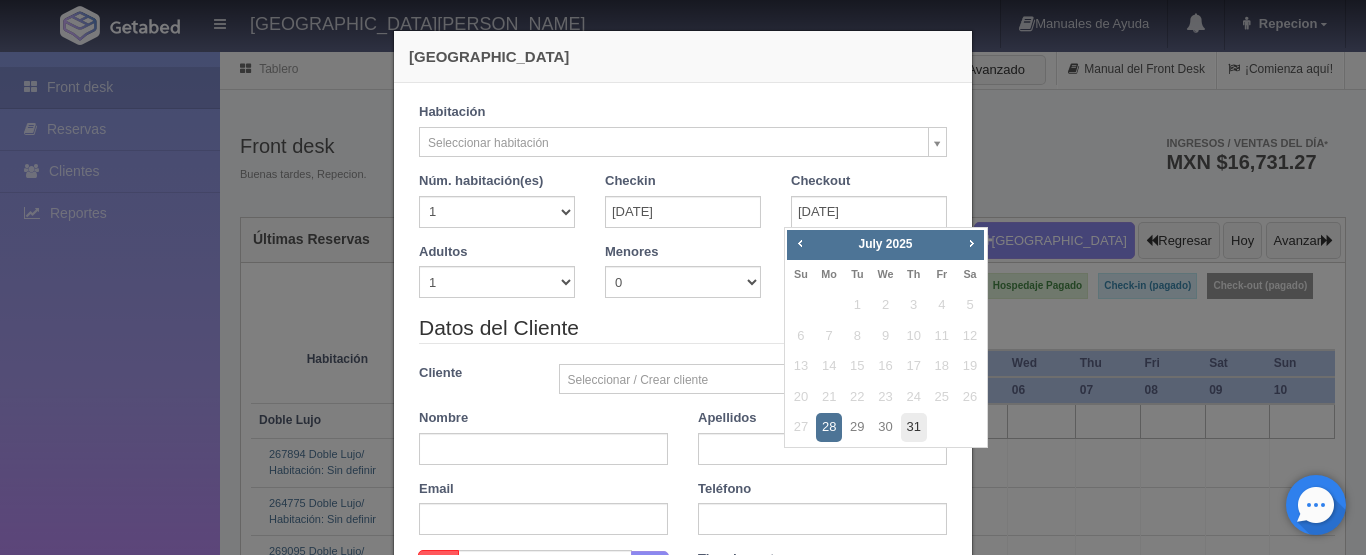click on "31" at bounding box center (914, 427) 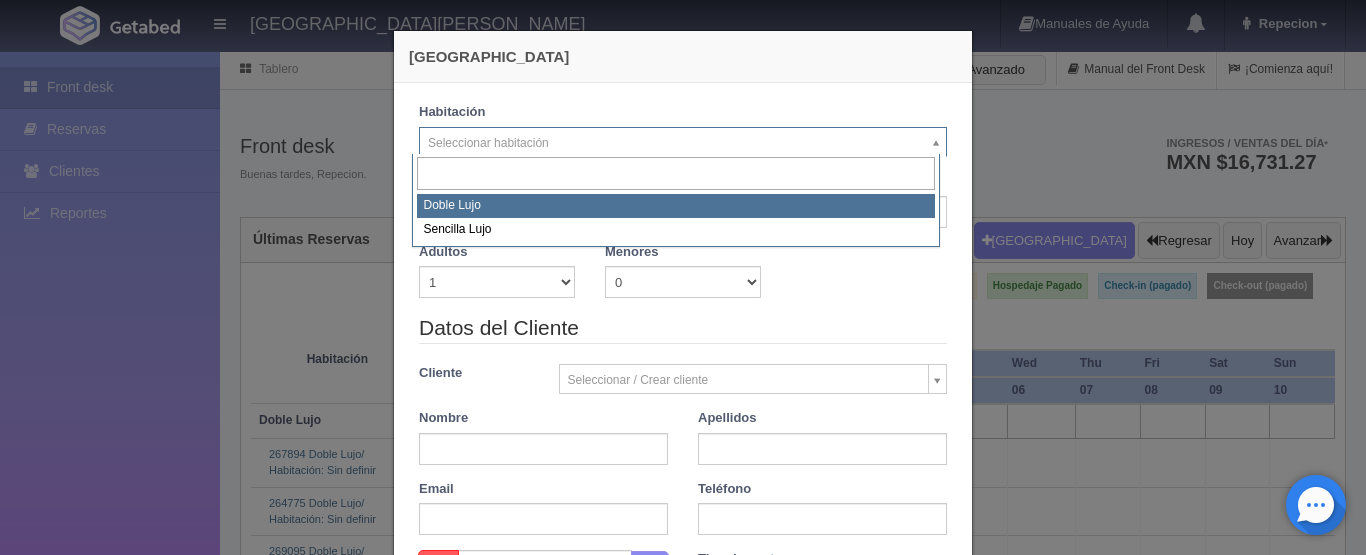 click on "[GEOGRAPHIC_DATA][PERSON_NAME]
Manuales de Ayuda
Actualizaciones recientes
Repecion
Mi Perfil
Salir / Log Out
Procesando...
Front desk
Reservas
Clientes
Reportes
Reporte del día
Concentrado de ventas
Analíticas y revenue
Tablero" at bounding box center [683, 1088] 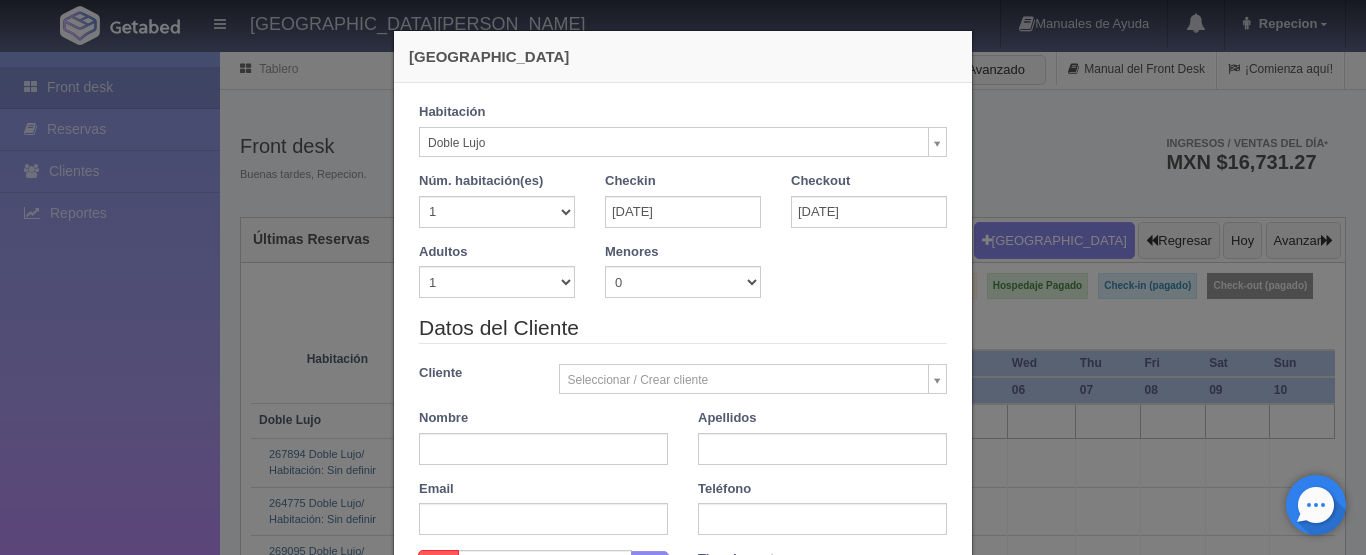 checkbox on "false" 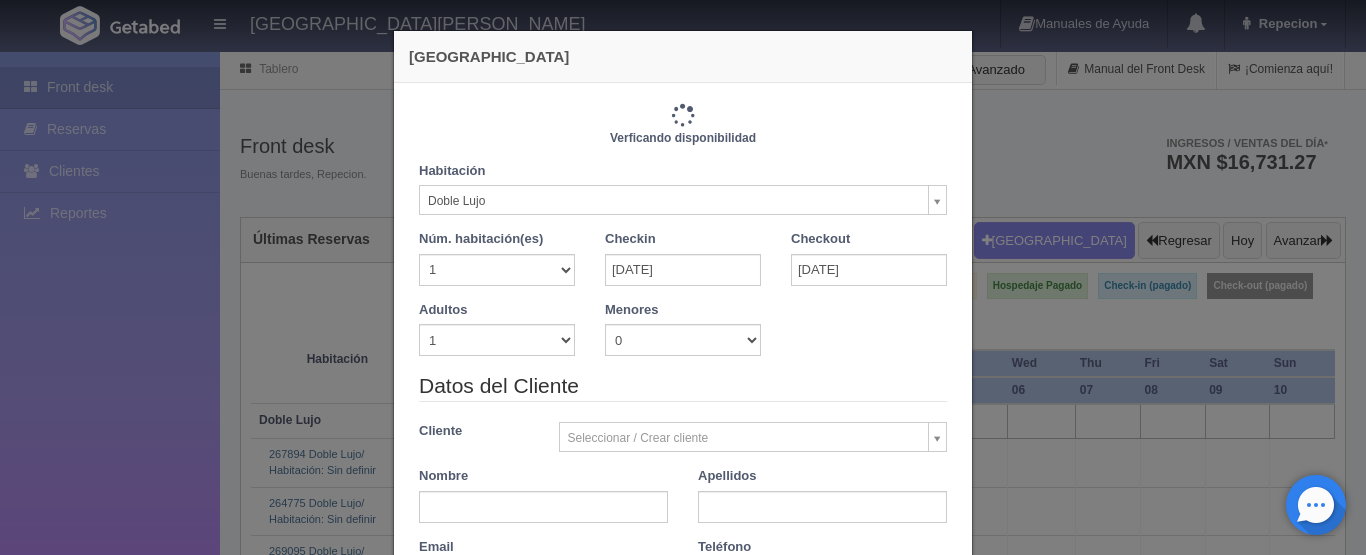 type on "3660.00" 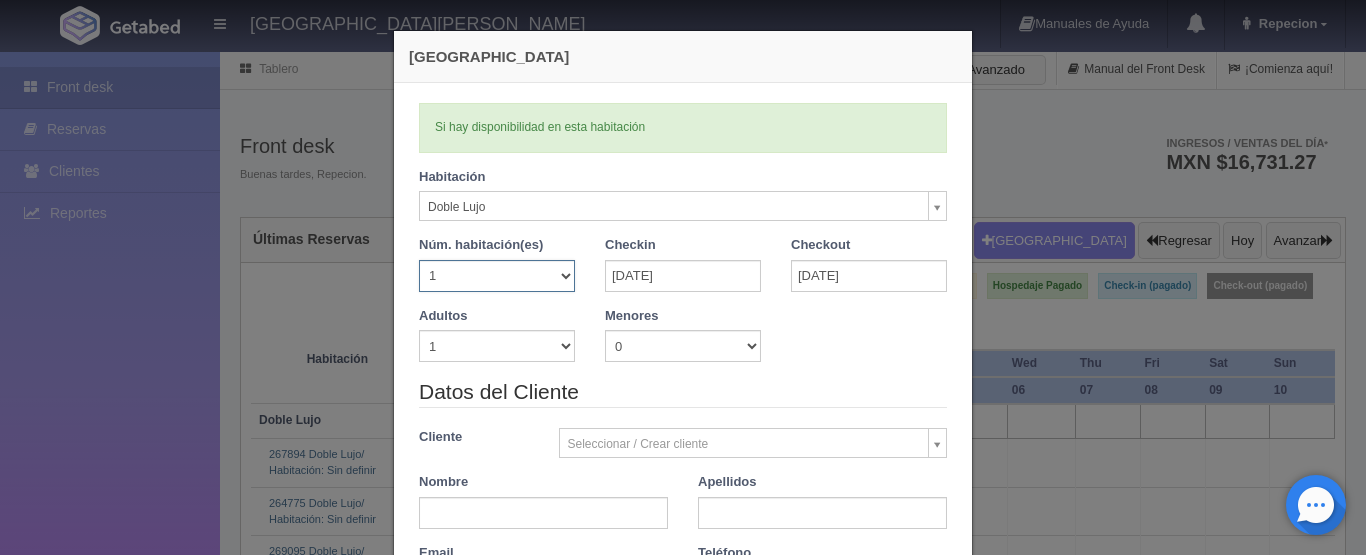 click on "1
2
3
4
5
6
7
8
9
10
11
12
13
14
15
16
17
18
19
20" at bounding box center (497, 276) 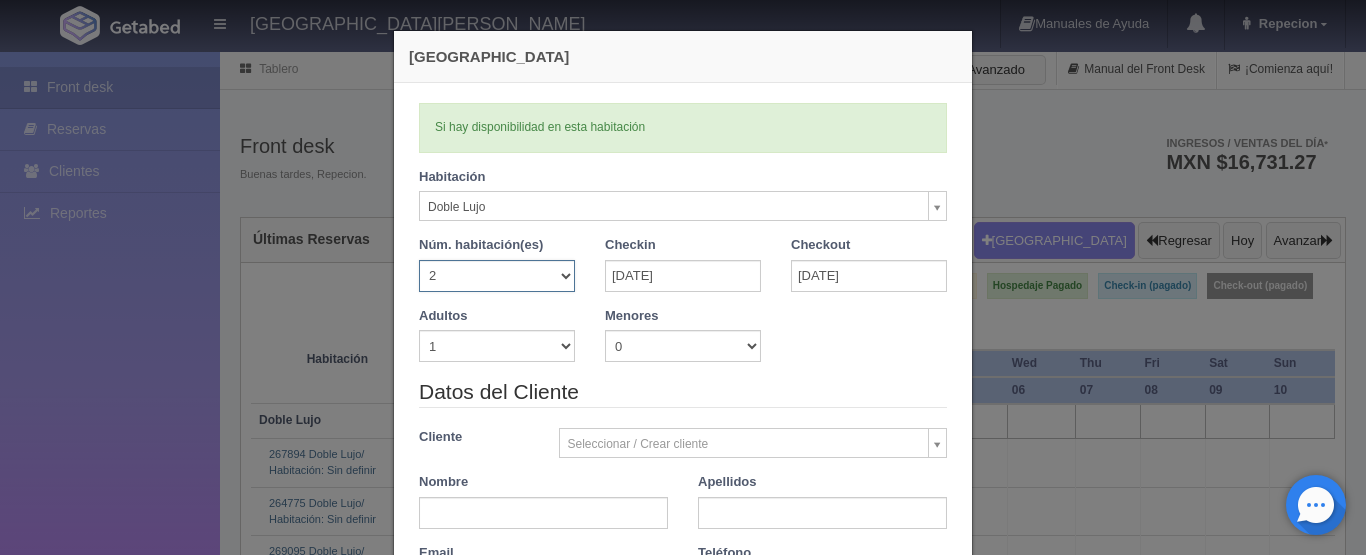 click on "1
2
3
4
5
6
7
8
9
10
11
12
13
14
15
16
17
18
19
20" at bounding box center [497, 276] 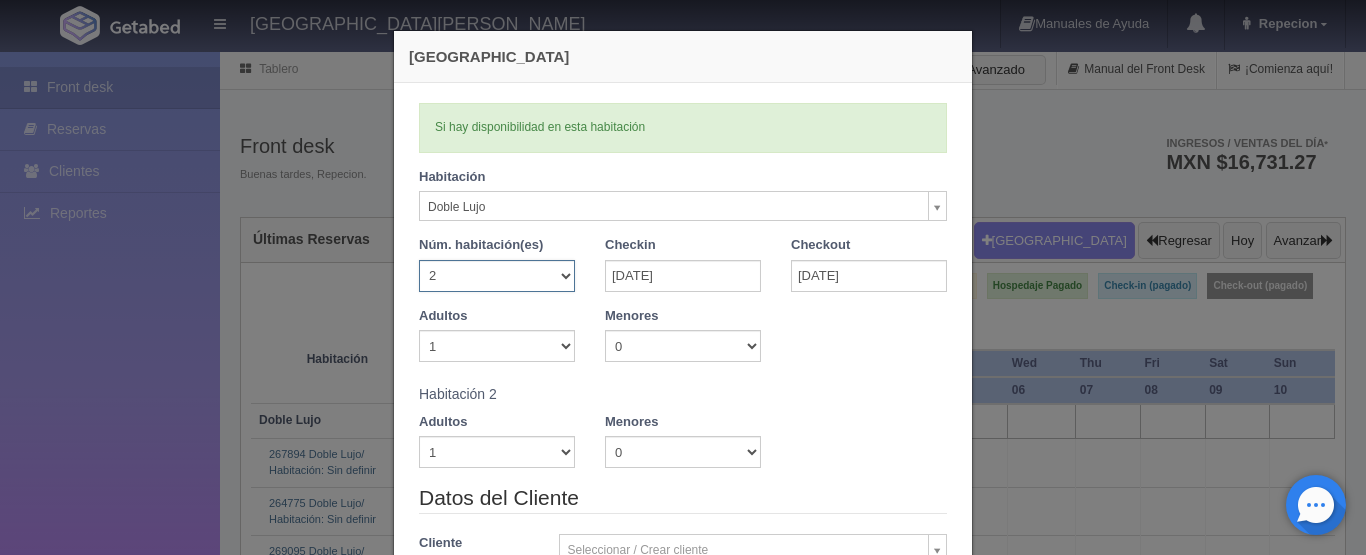type 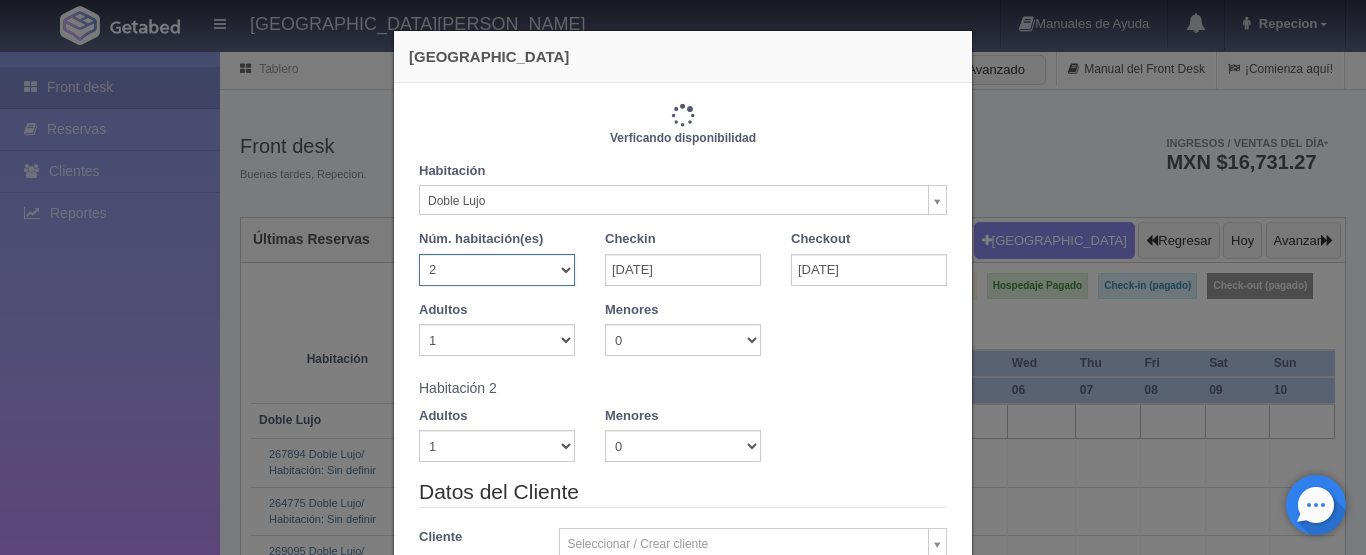 type on "7320.00" 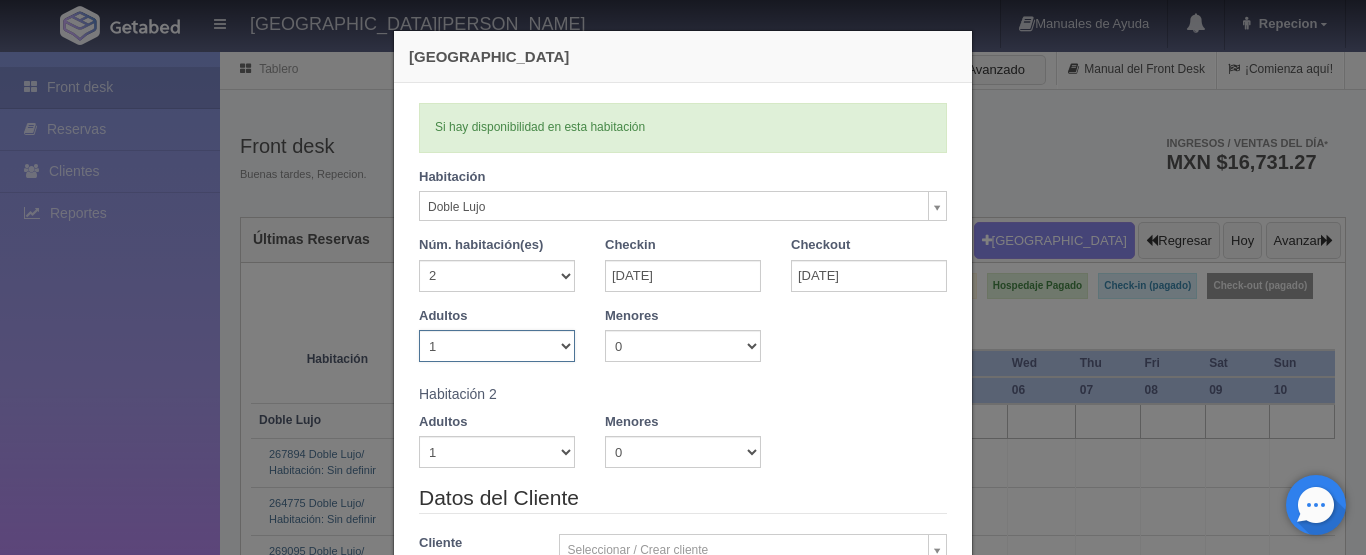 click on "1
2
3
4
5
6
7
8
9
10" at bounding box center (497, 346) 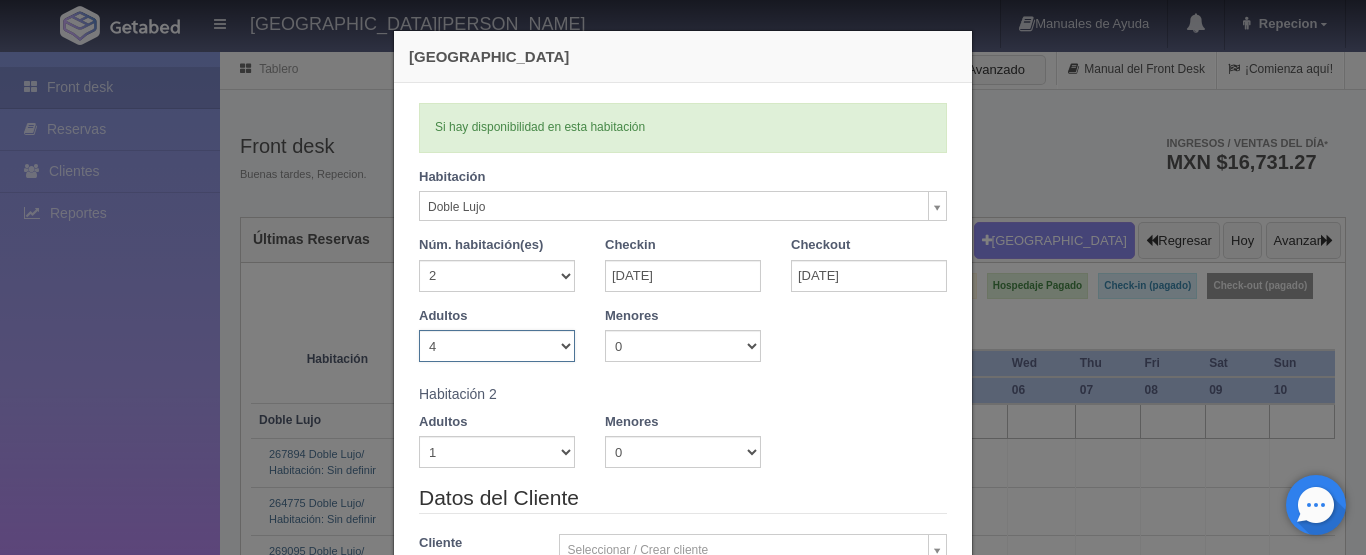 click on "1
2
3
4
5
6
7
8
9
10" at bounding box center (497, 346) 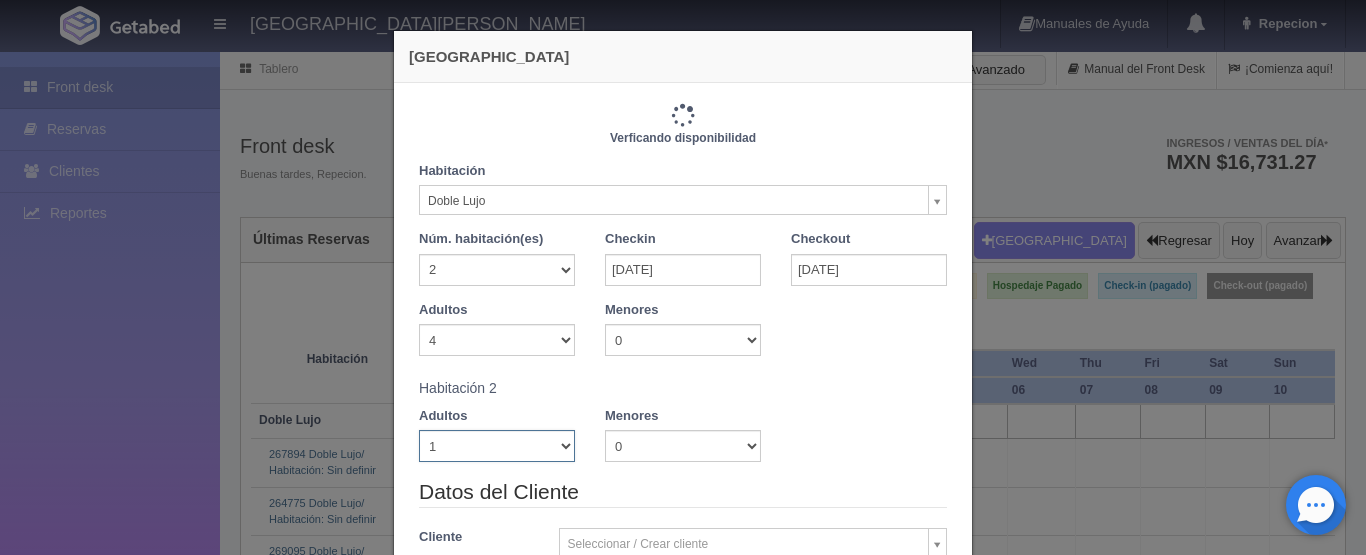 type on "7800.00" 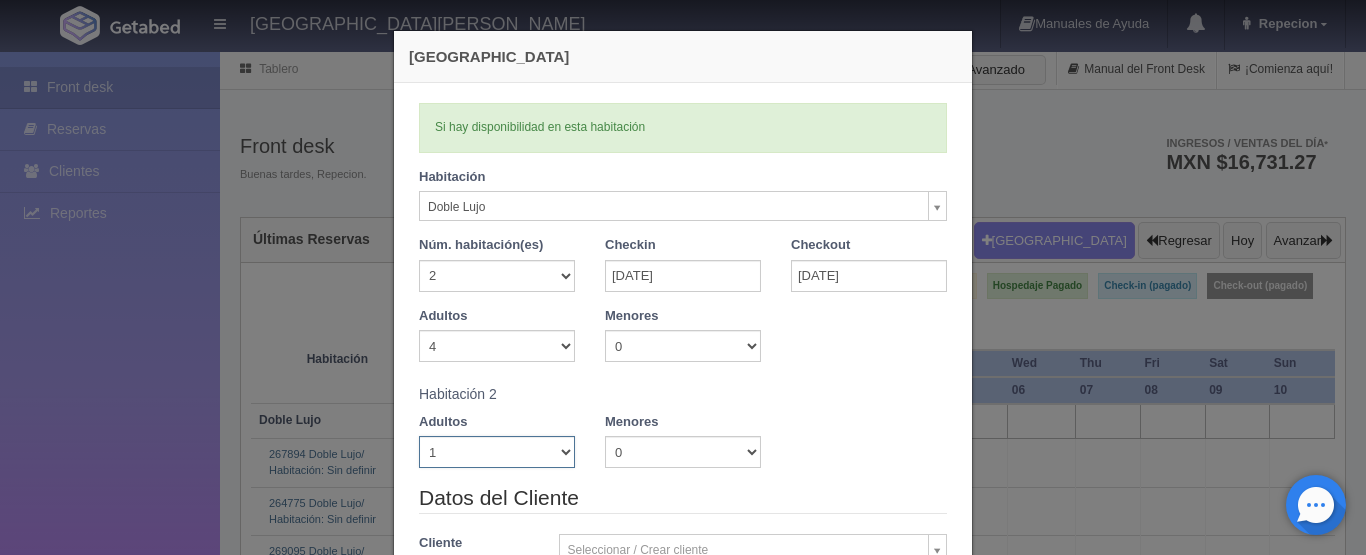 select on "4" 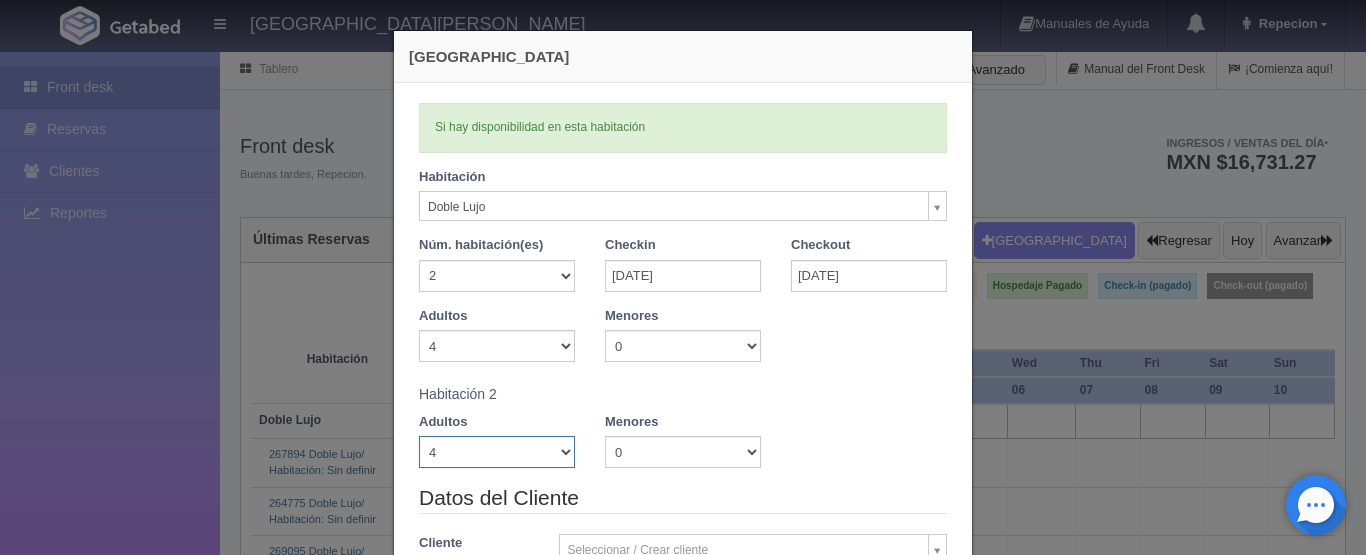 click on "1
2
3
4
5
6
7
8
9
10" at bounding box center [497, 452] 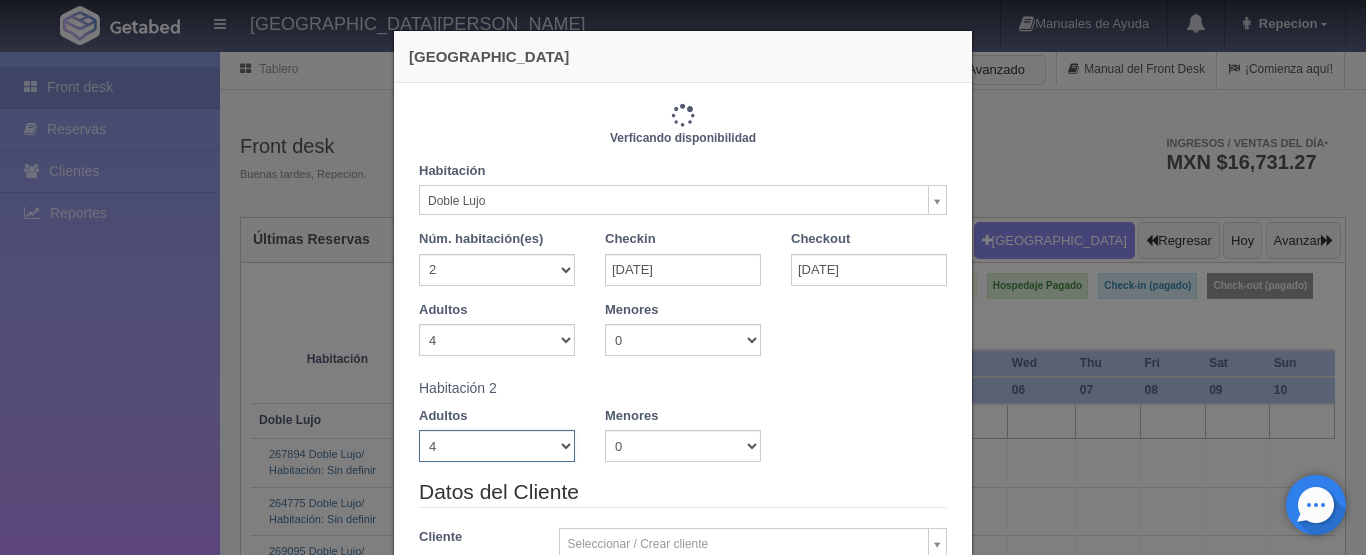 type on "8280.00" 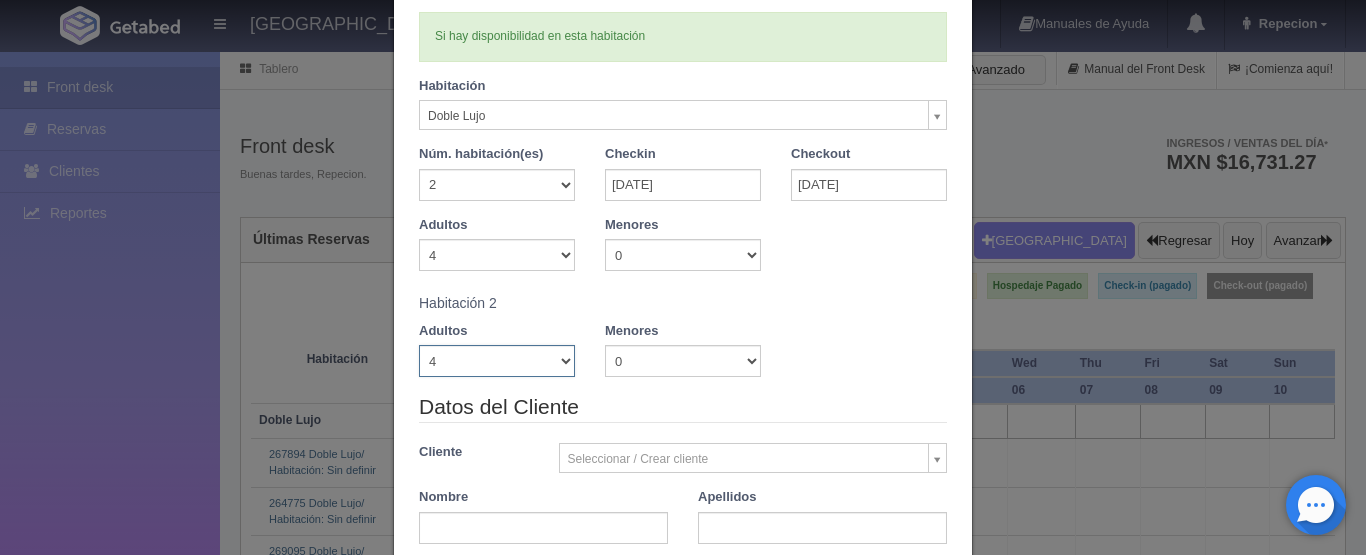 scroll, scrollTop: 300, scrollLeft: 0, axis: vertical 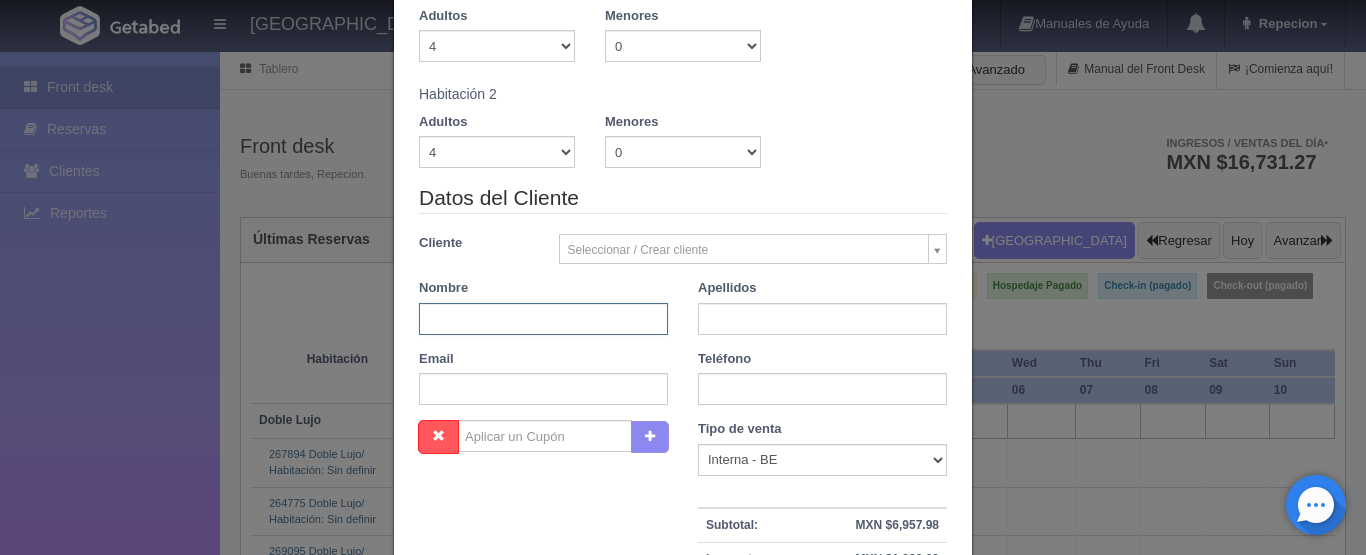 click at bounding box center [543, 319] 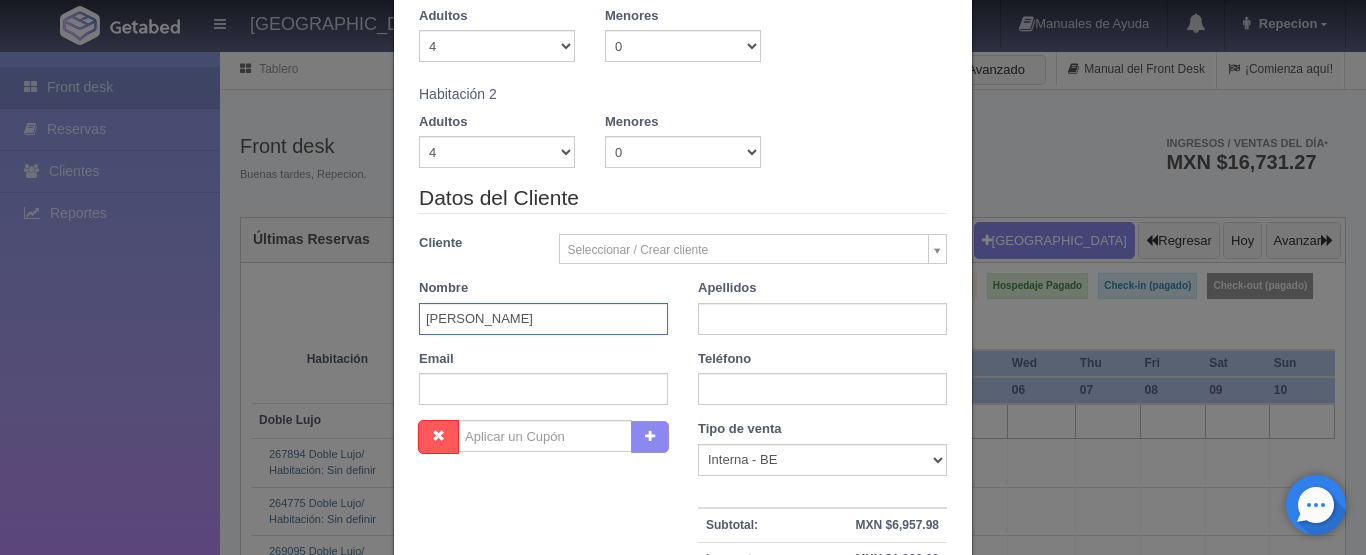 type on "[PERSON_NAME]" 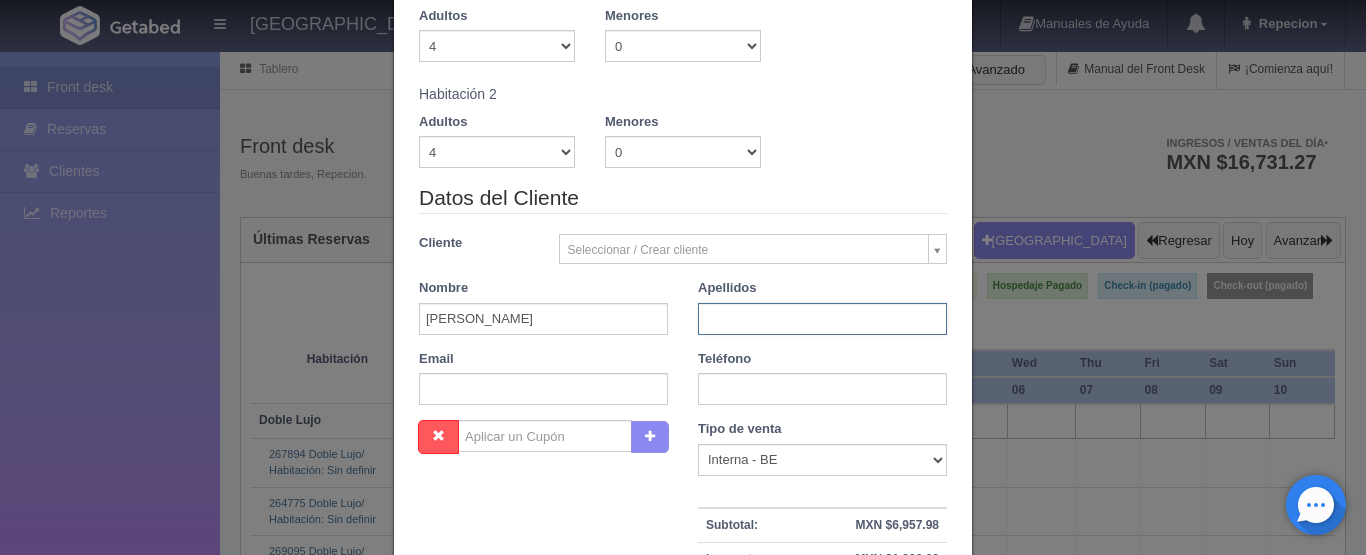 click at bounding box center (822, 319) 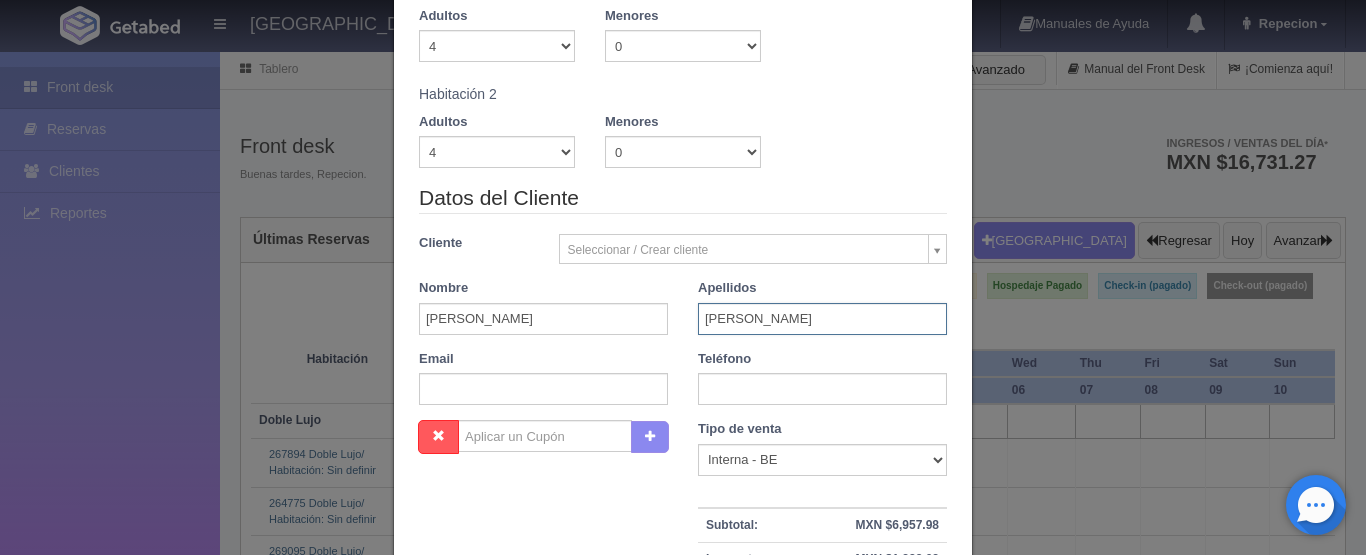 type on "[PERSON_NAME]" 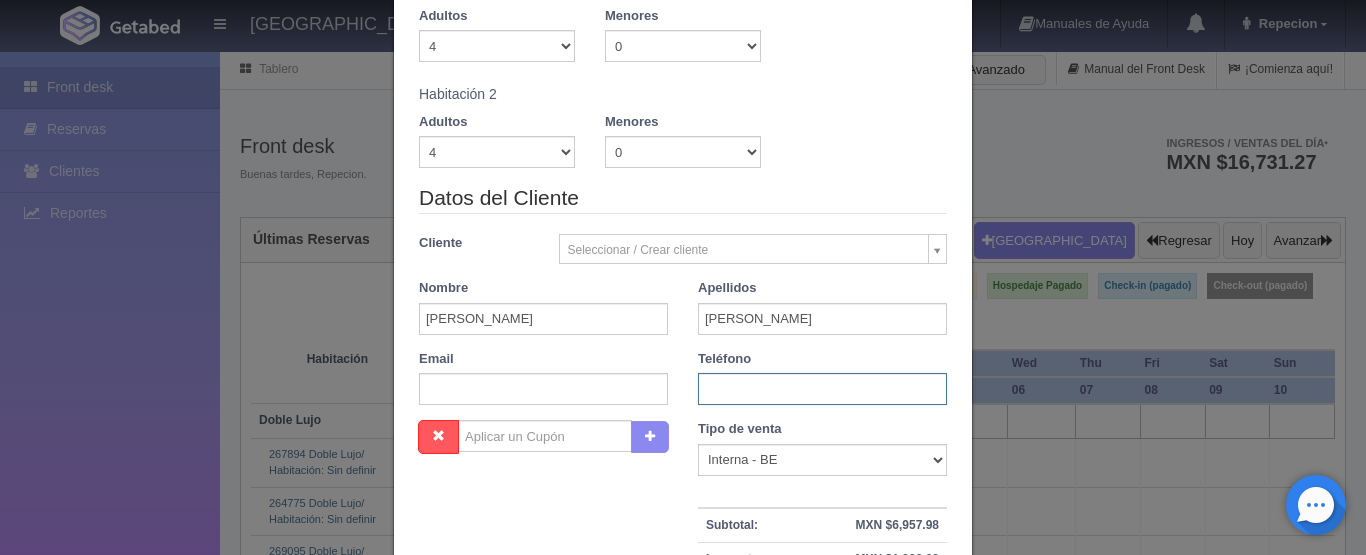 click at bounding box center (822, 389) 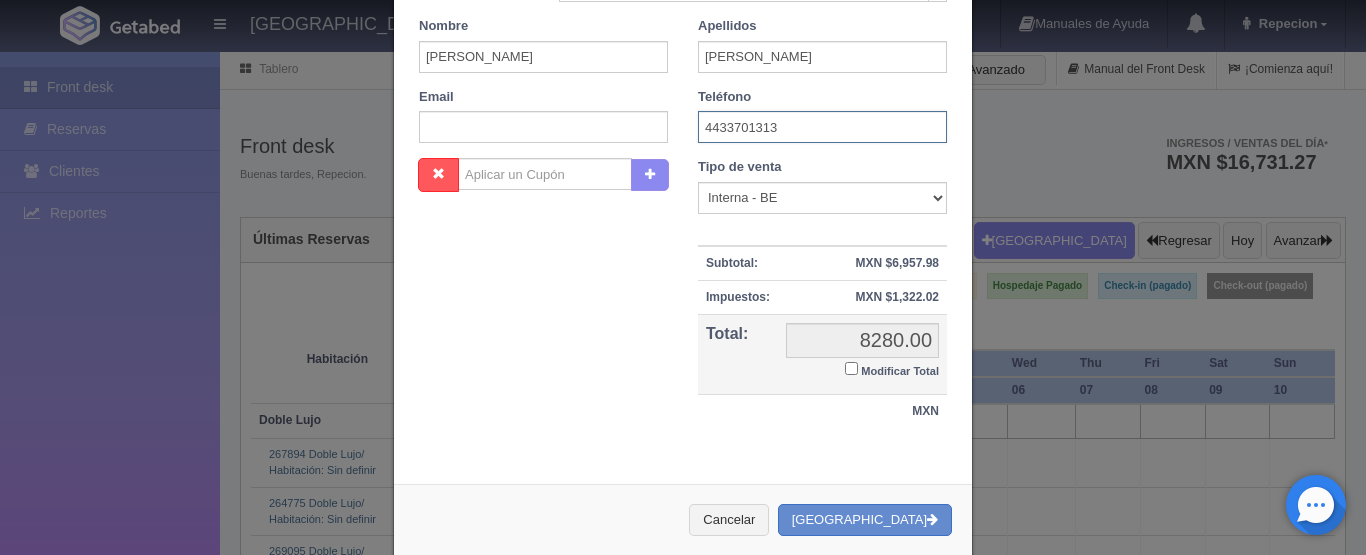 scroll, scrollTop: 597, scrollLeft: 0, axis: vertical 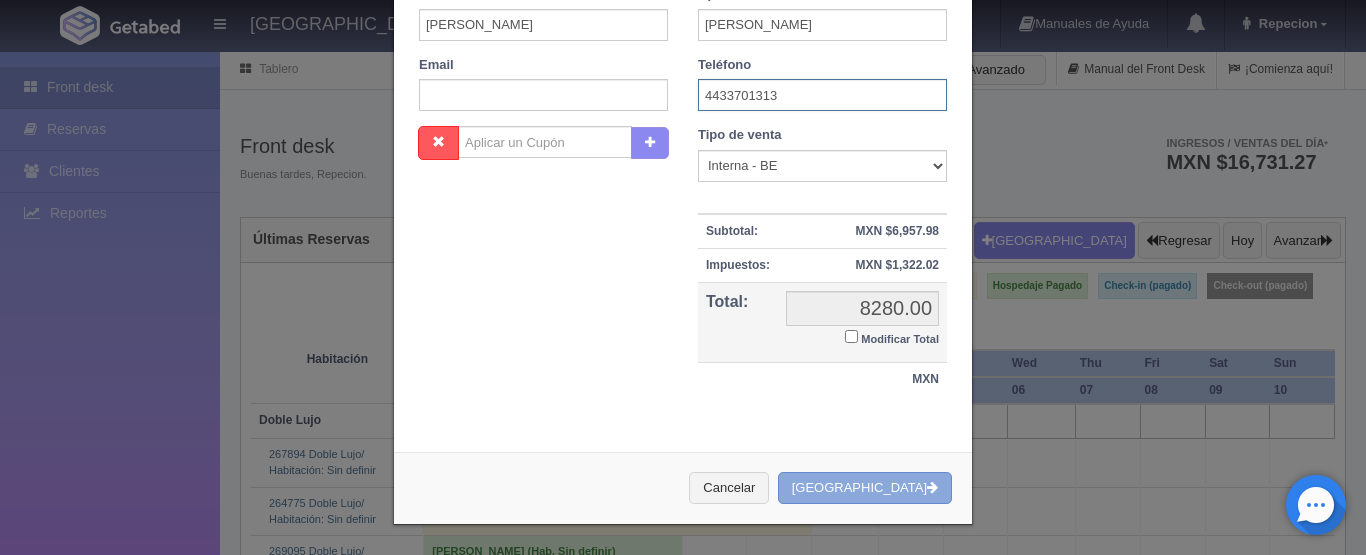 type on "4433701313" 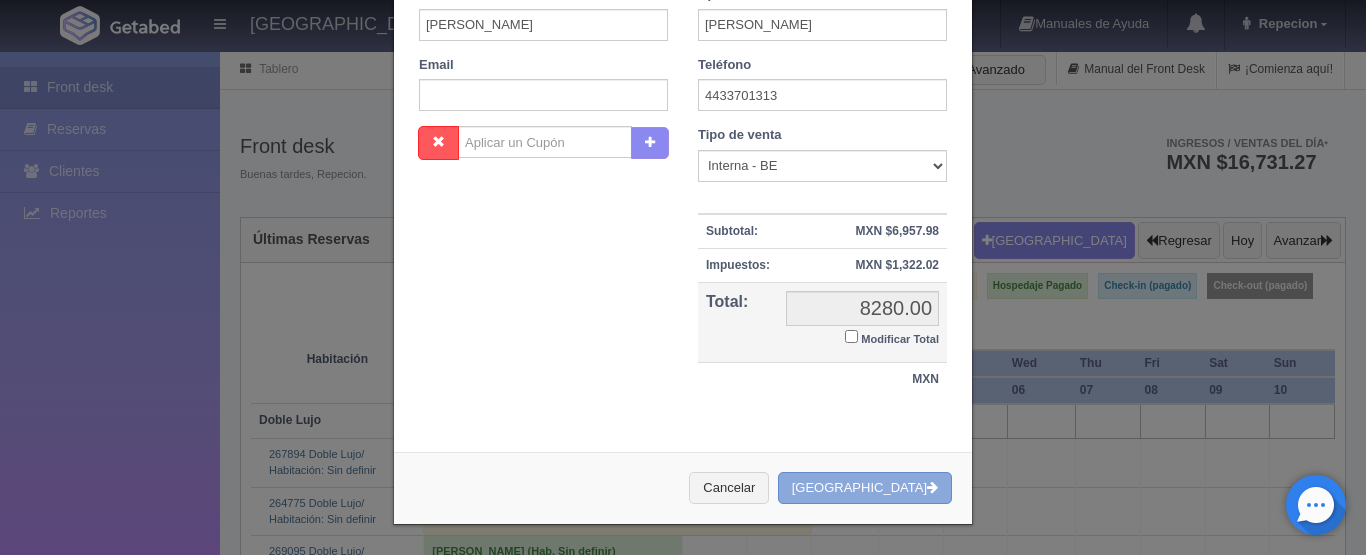 click on "[GEOGRAPHIC_DATA]" at bounding box center (865, 488) 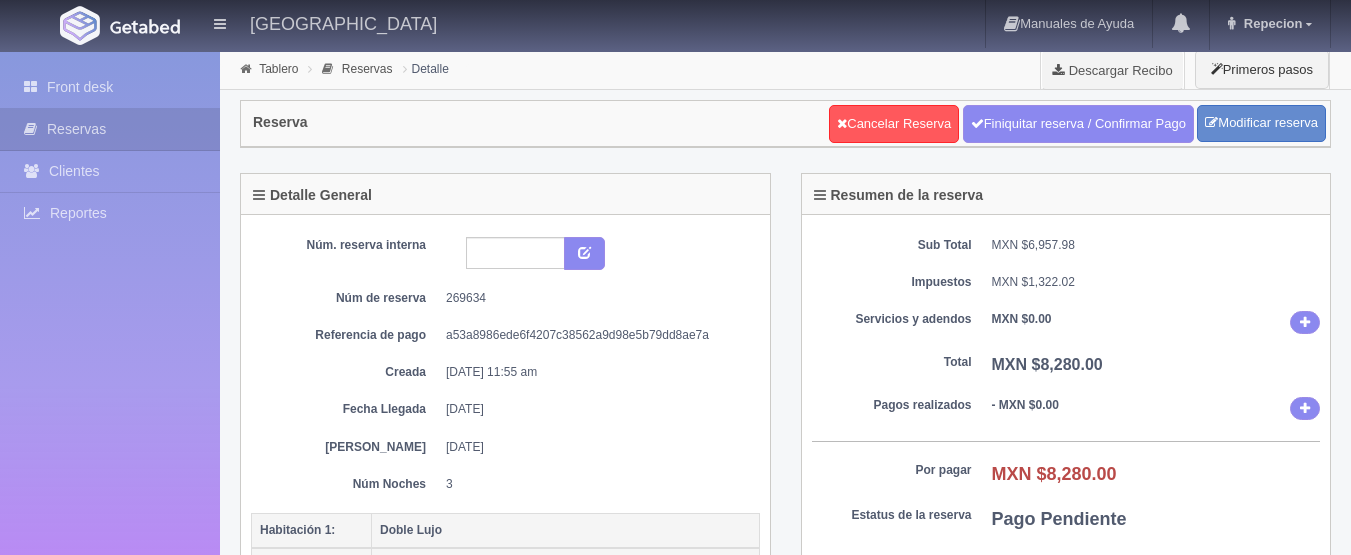 scroll, scrollTop: 0, scrollLeft: 0, axis: both 